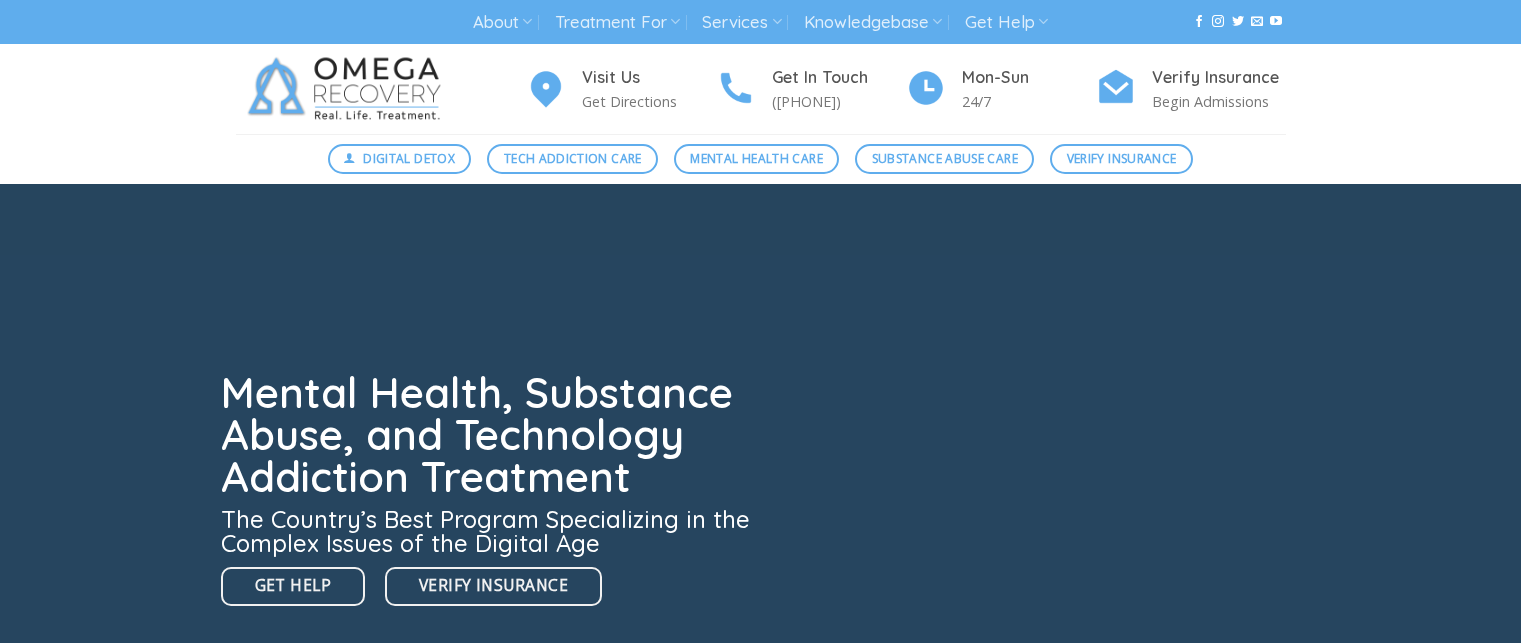 scroll, scrollTop: 0, scrollLeft: 0, axis: both 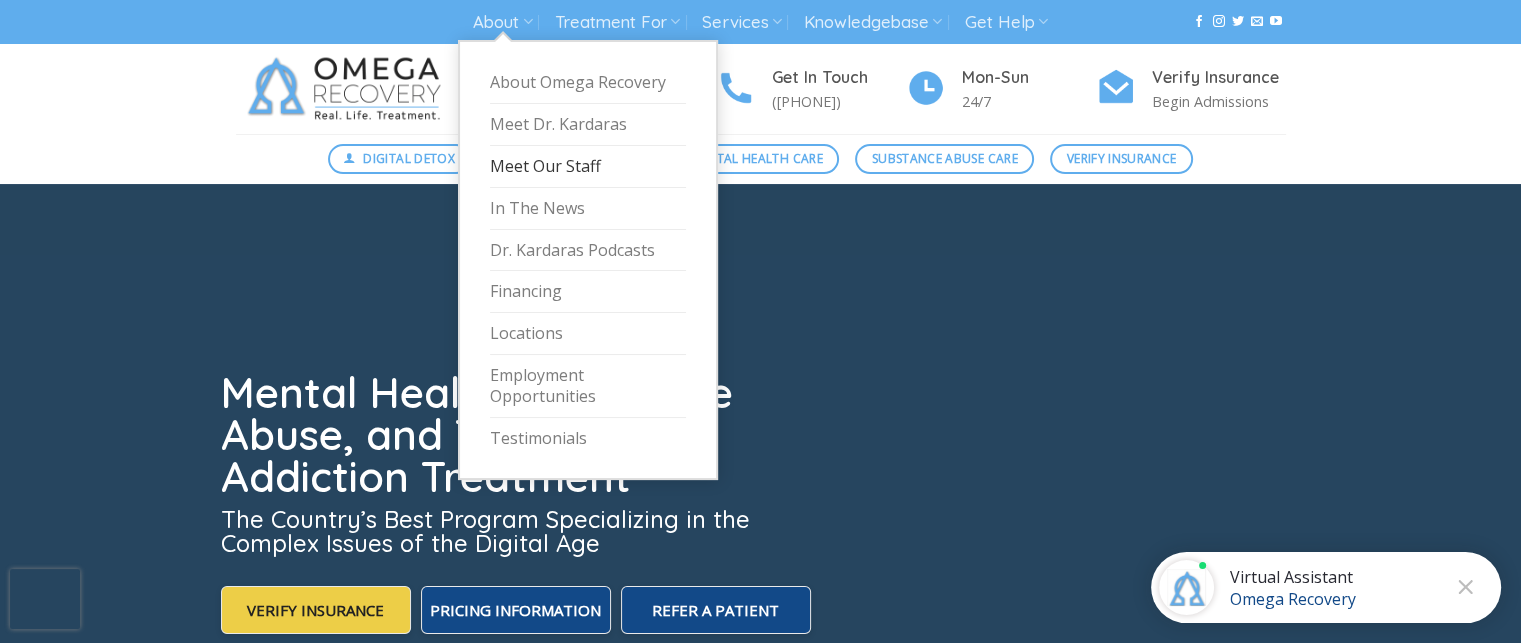 click on "Meet Our Staff" at bounding box center (588, 167) 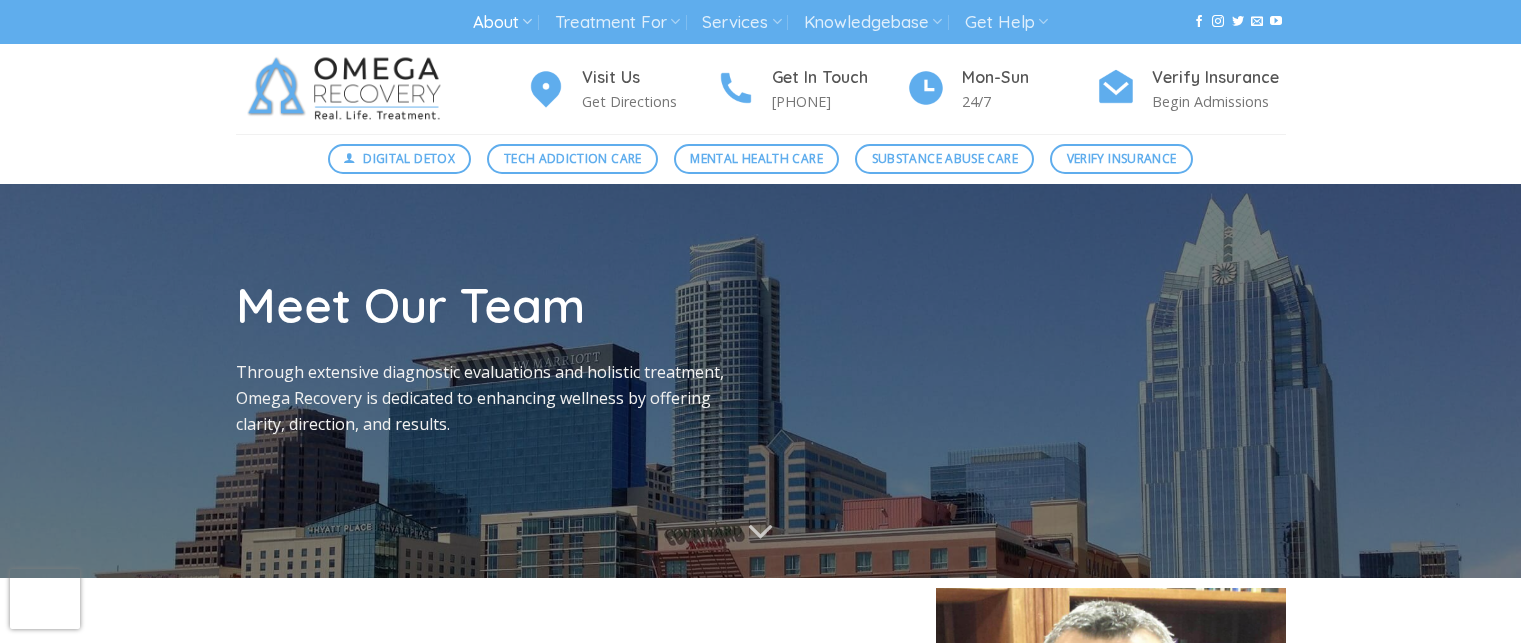 scroll, scrollTop: 0, scrollLeft: 0, axis: both 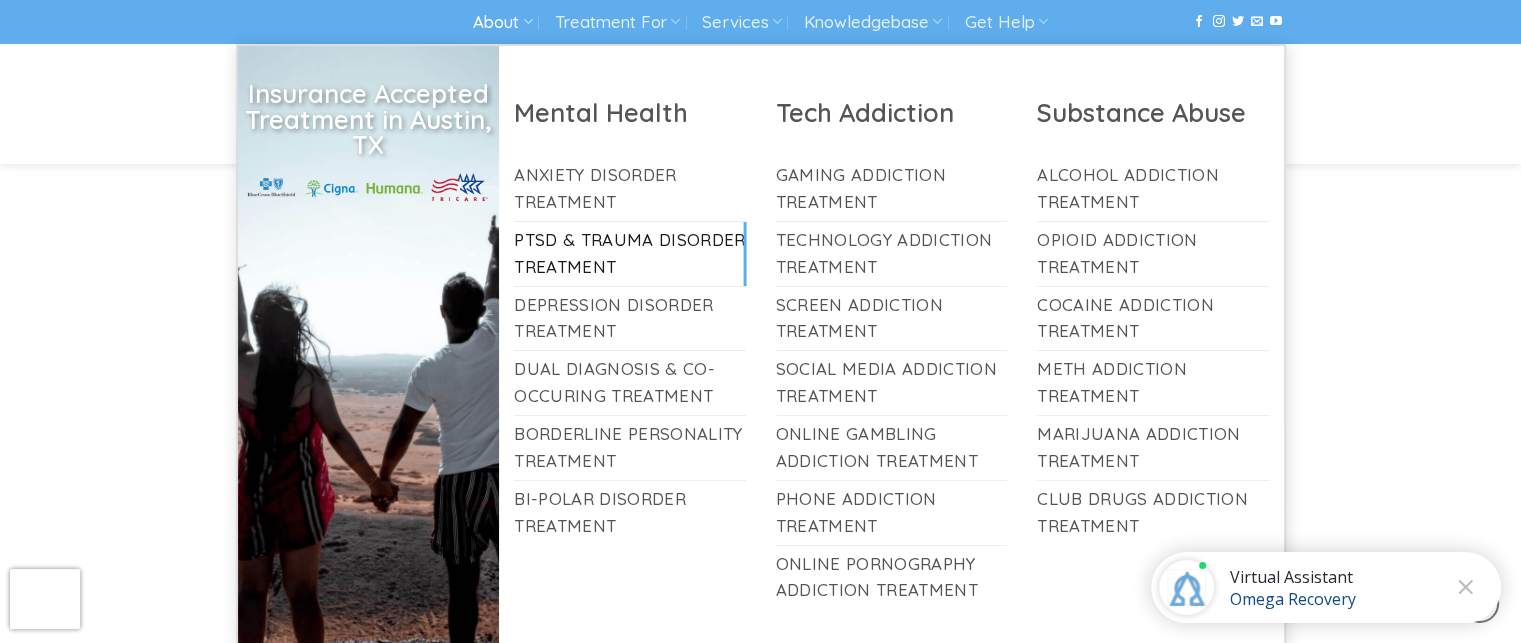 click on "PTSD & Trauma Disorder Treatment" at bounding box center (630, 254) 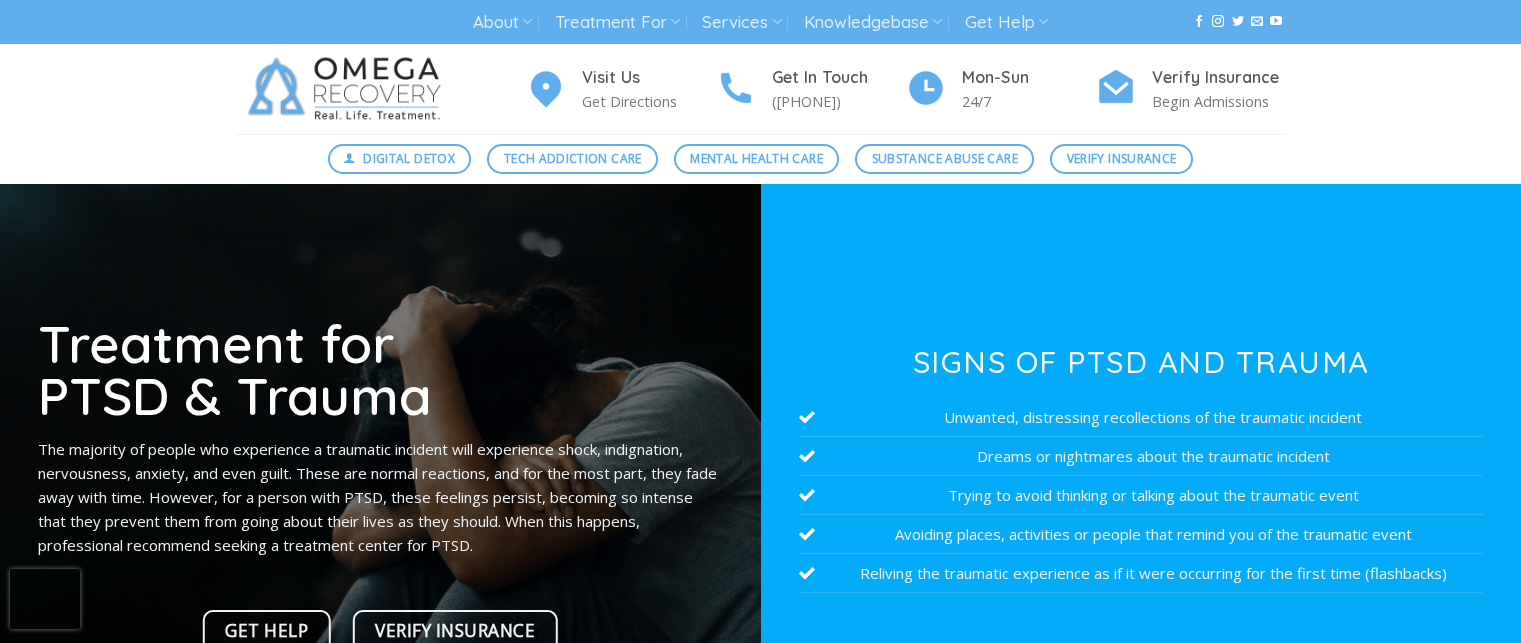 scroll, scrollTop: 0, scrollLeft: 0, axis: both 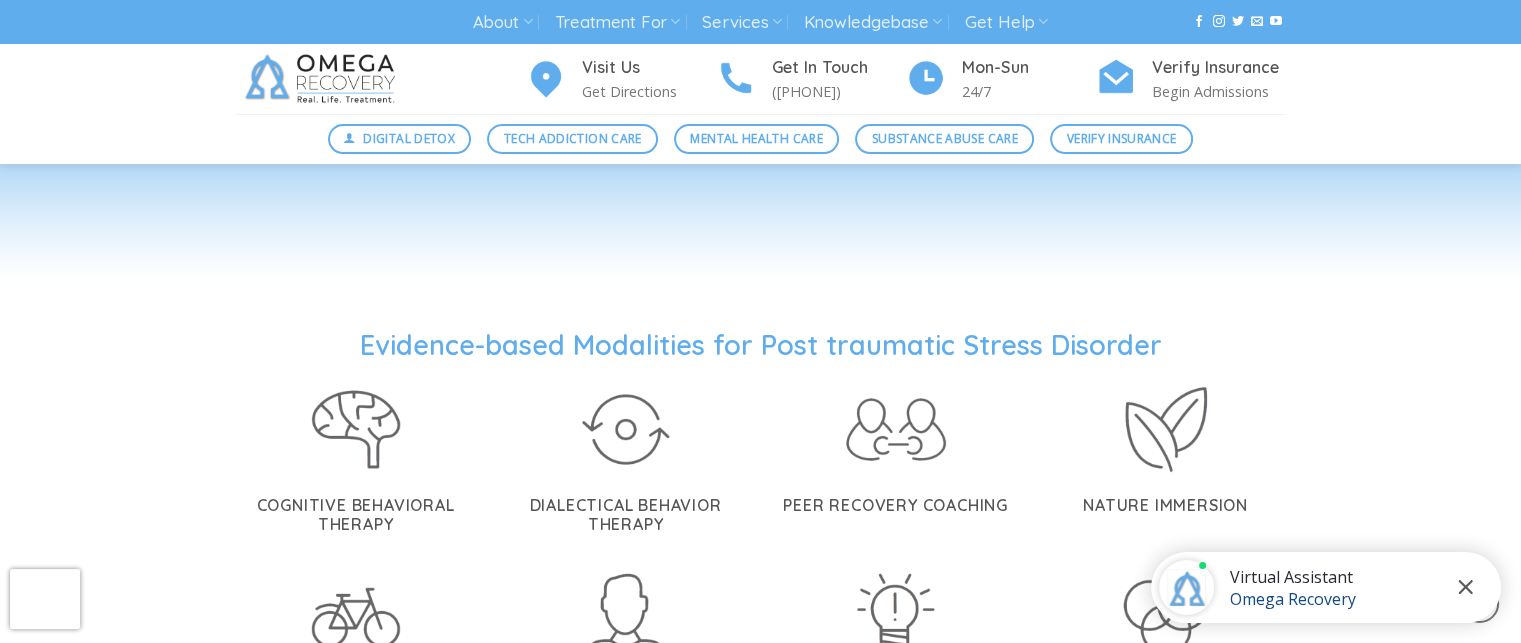 click 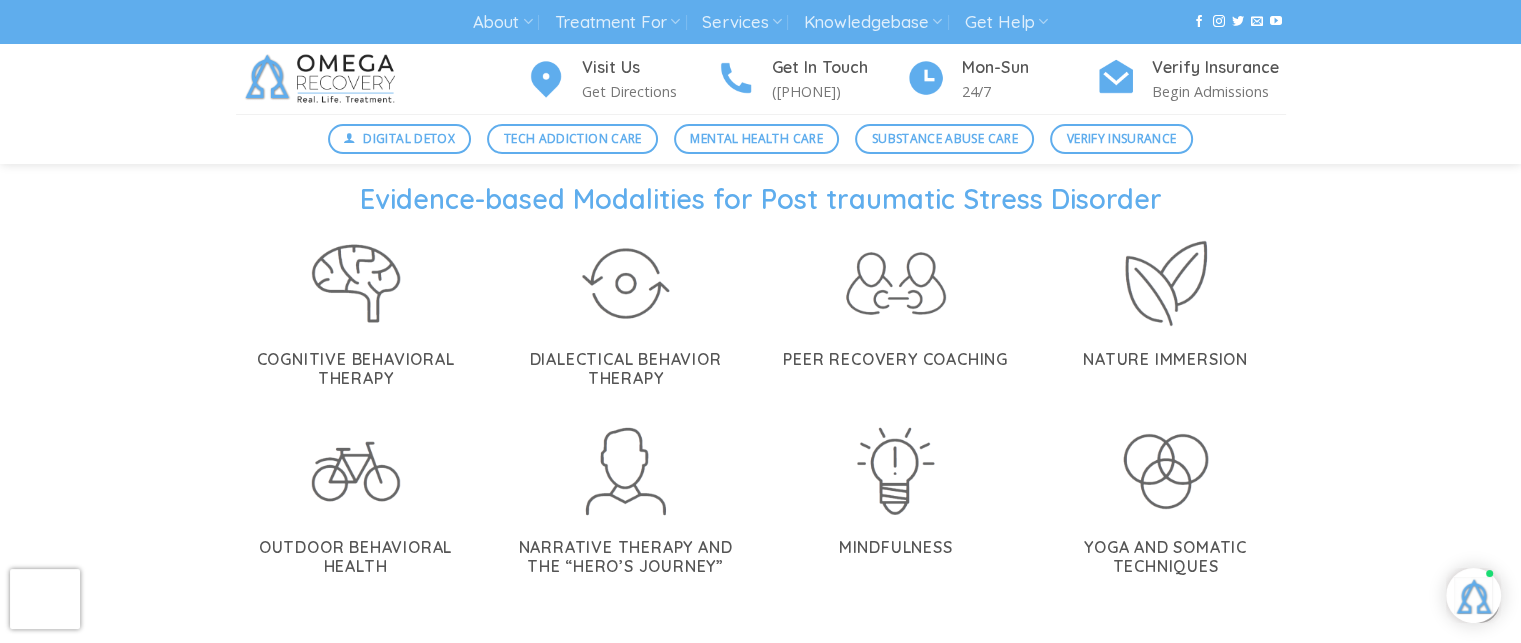 scroll, scrollTop: 3730, scrollLeft: 0, axis: vertical 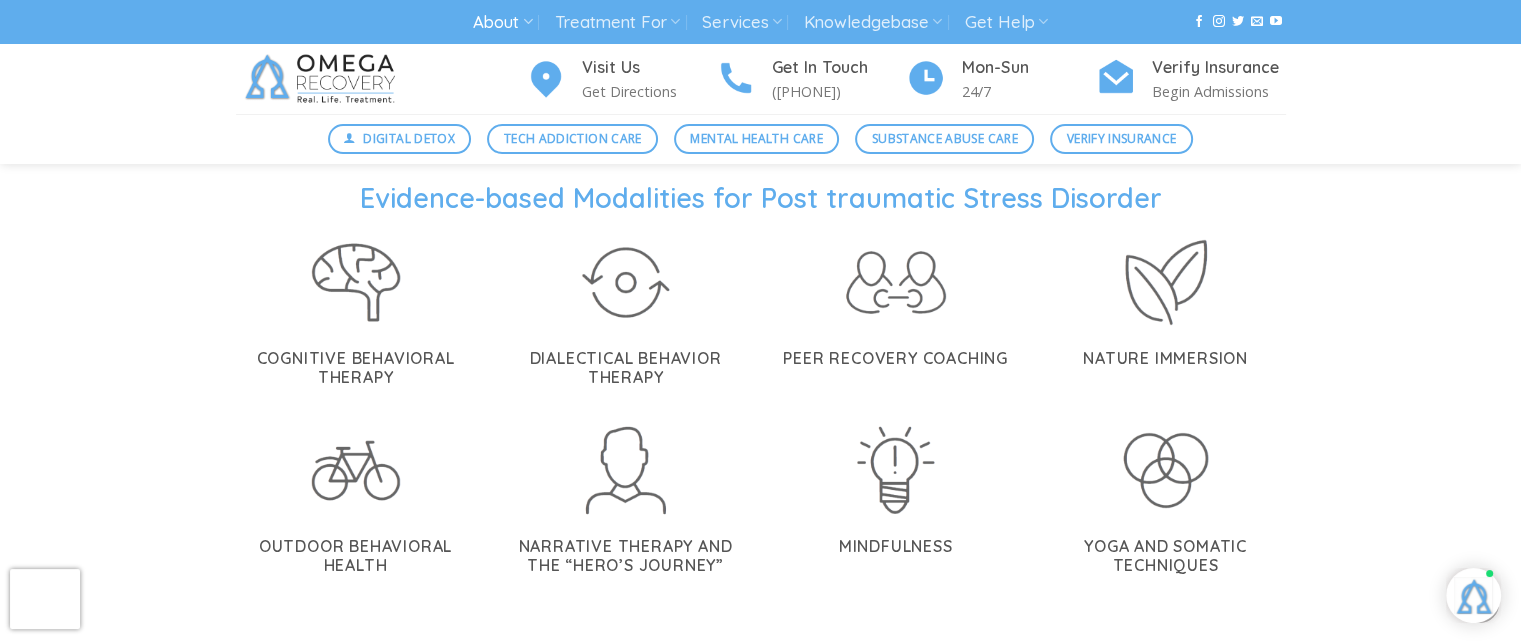 click on "About" at bounding box center [502, 22] 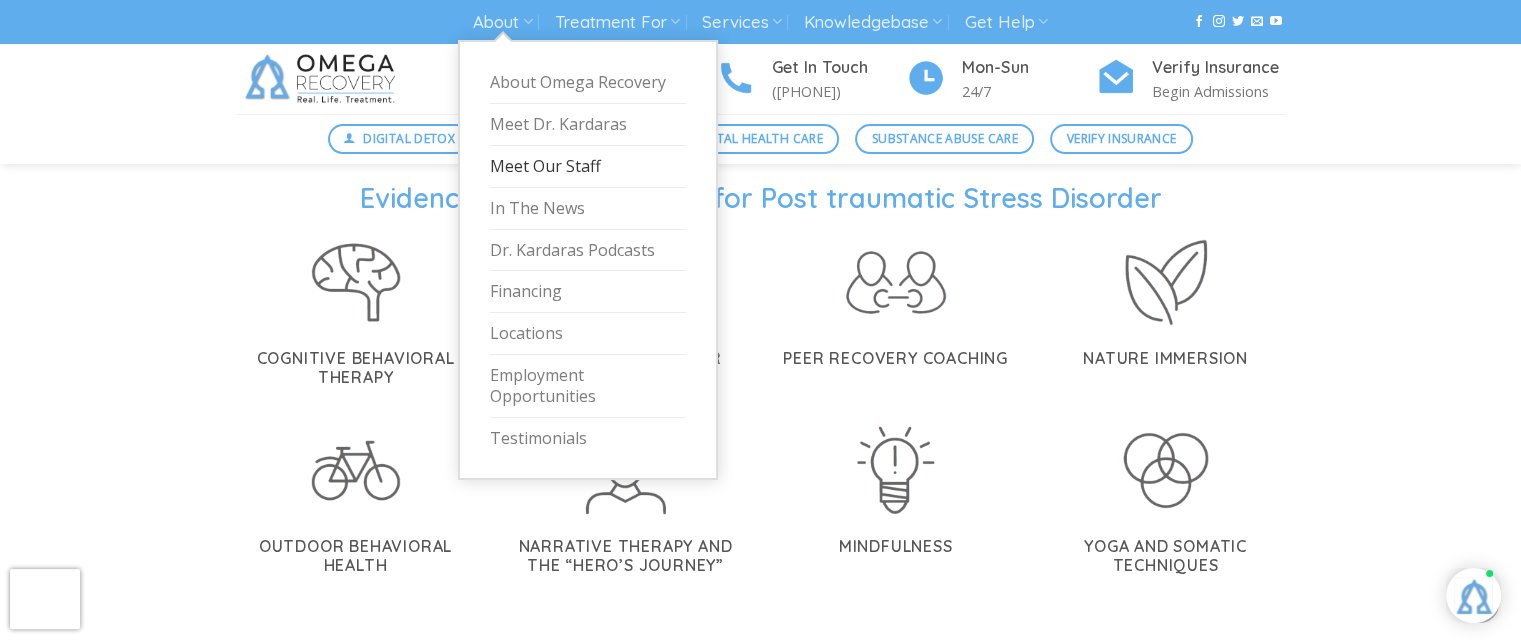 click on "Meet Our Staff" at bounding box center (588, 167) 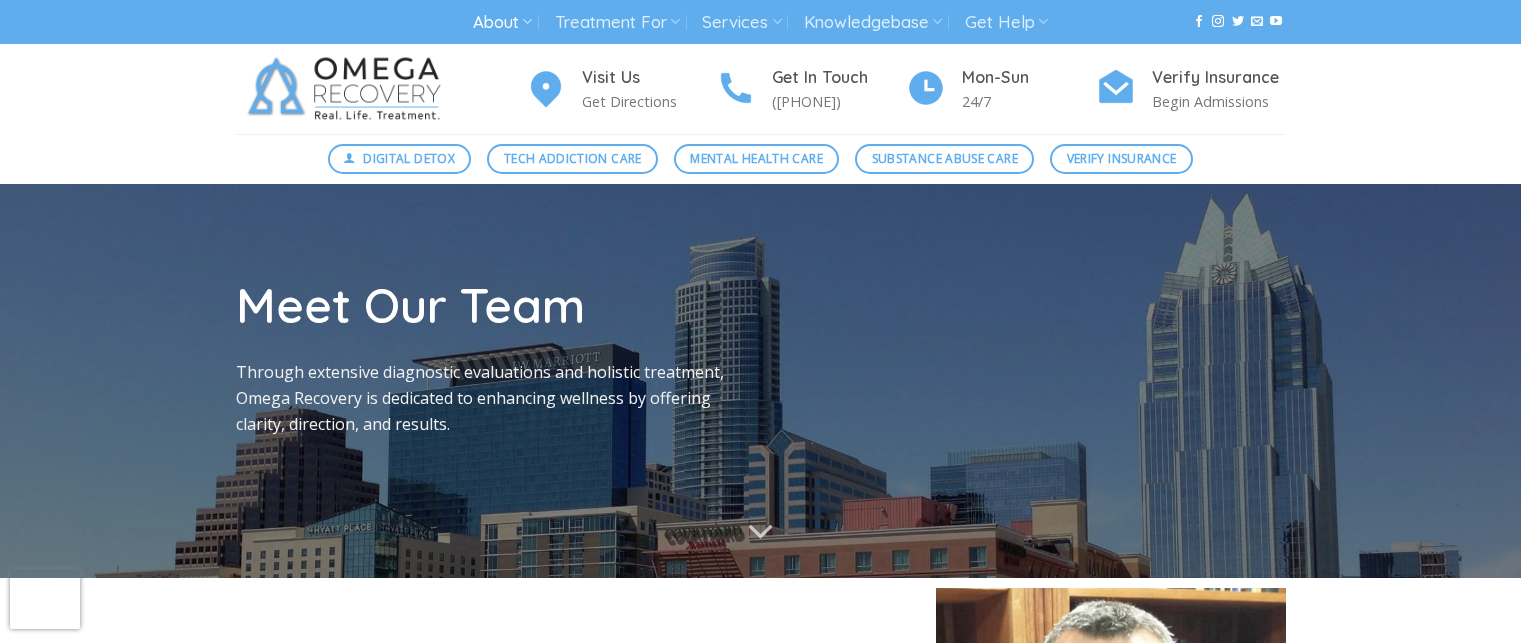 scroll, scrollTop: 0, scrollLeft: 0, axis: both 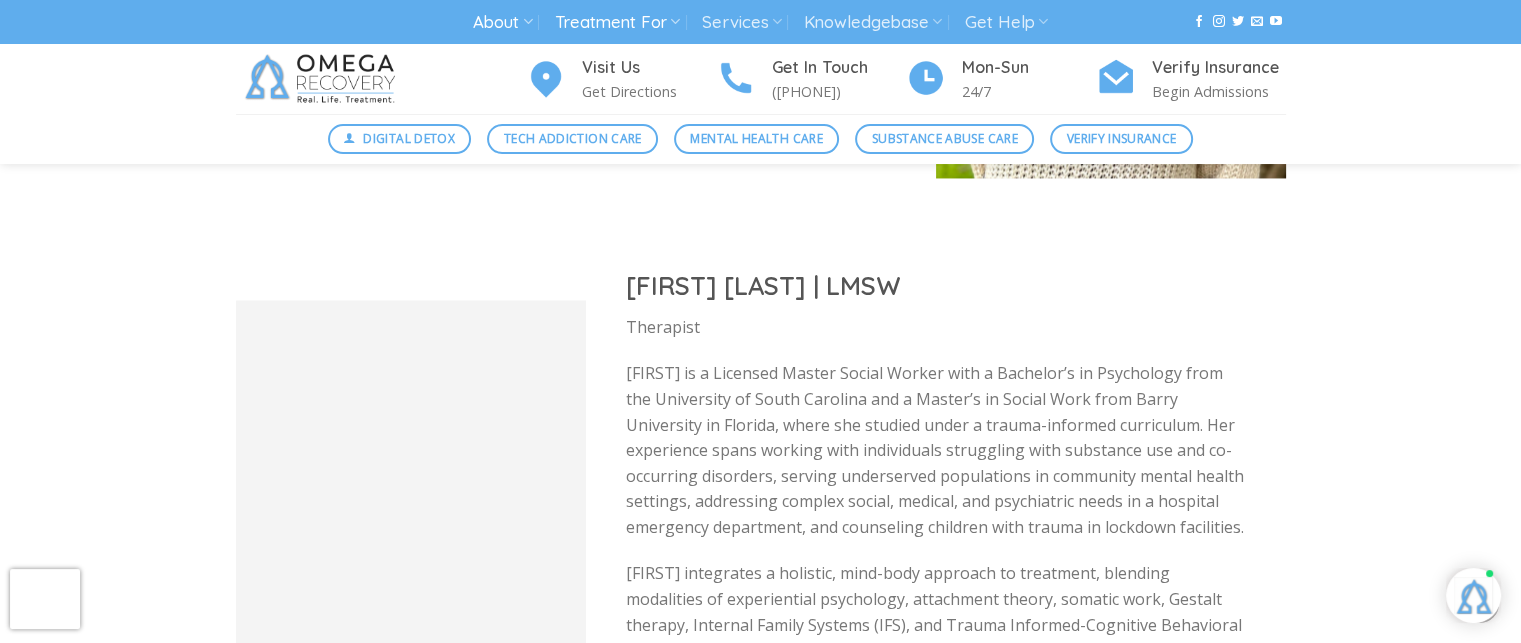 click on "Treatment For" at bounding box center (617, 22) 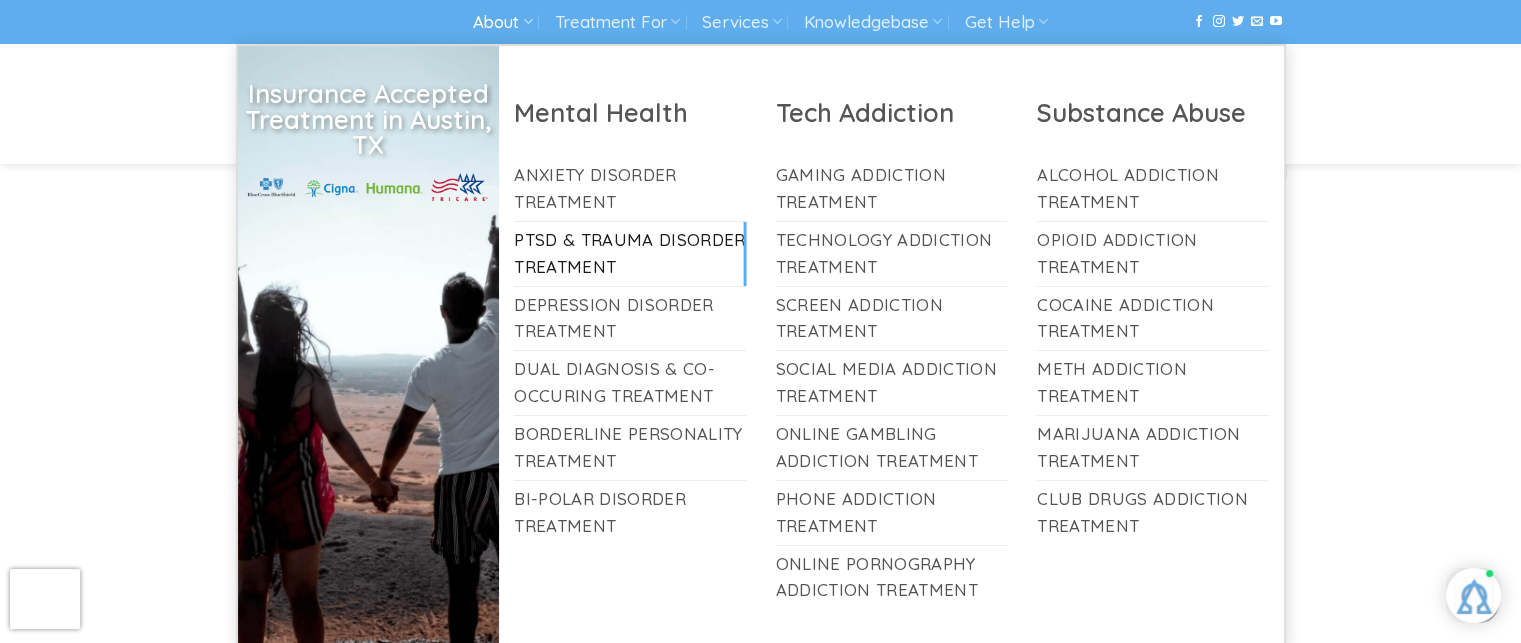 click on "PTSD & Trauma Disorder Treatment" at bounding box center [630, 254] 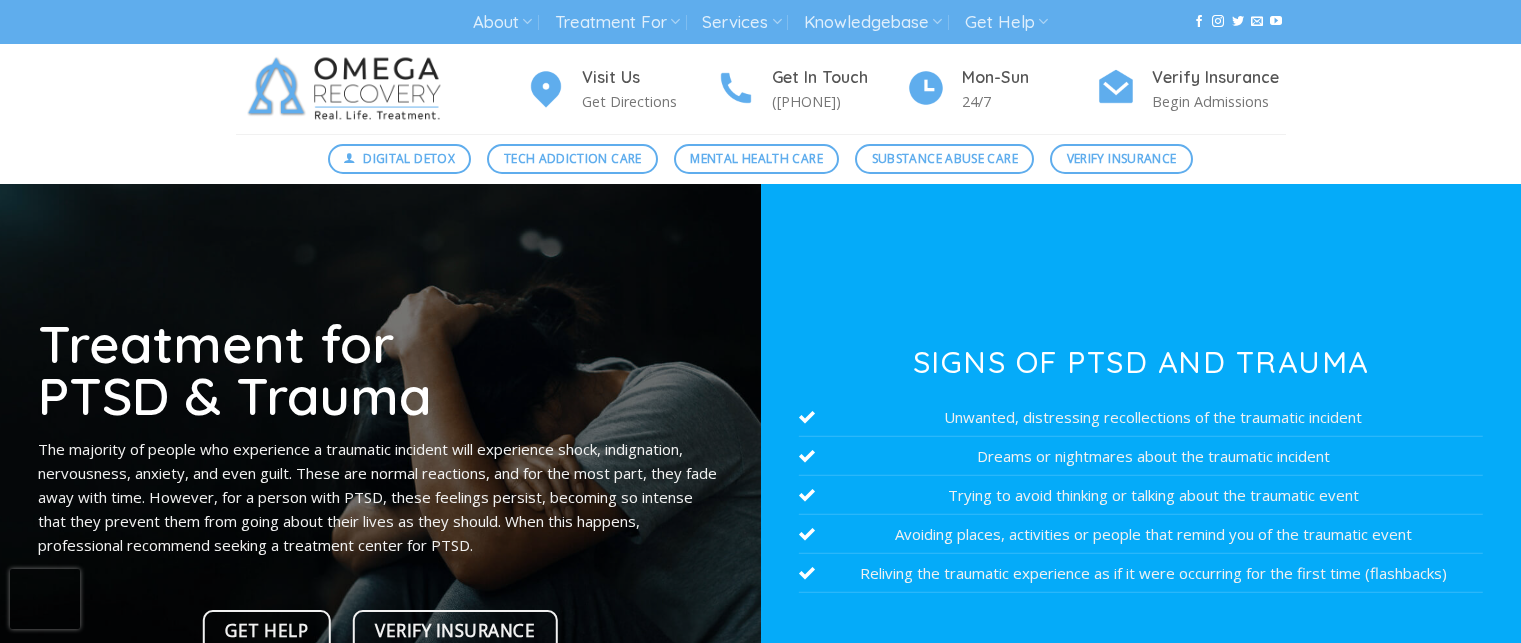 scroll, scrollTop: 0, scrollLeft: 0, axis: both 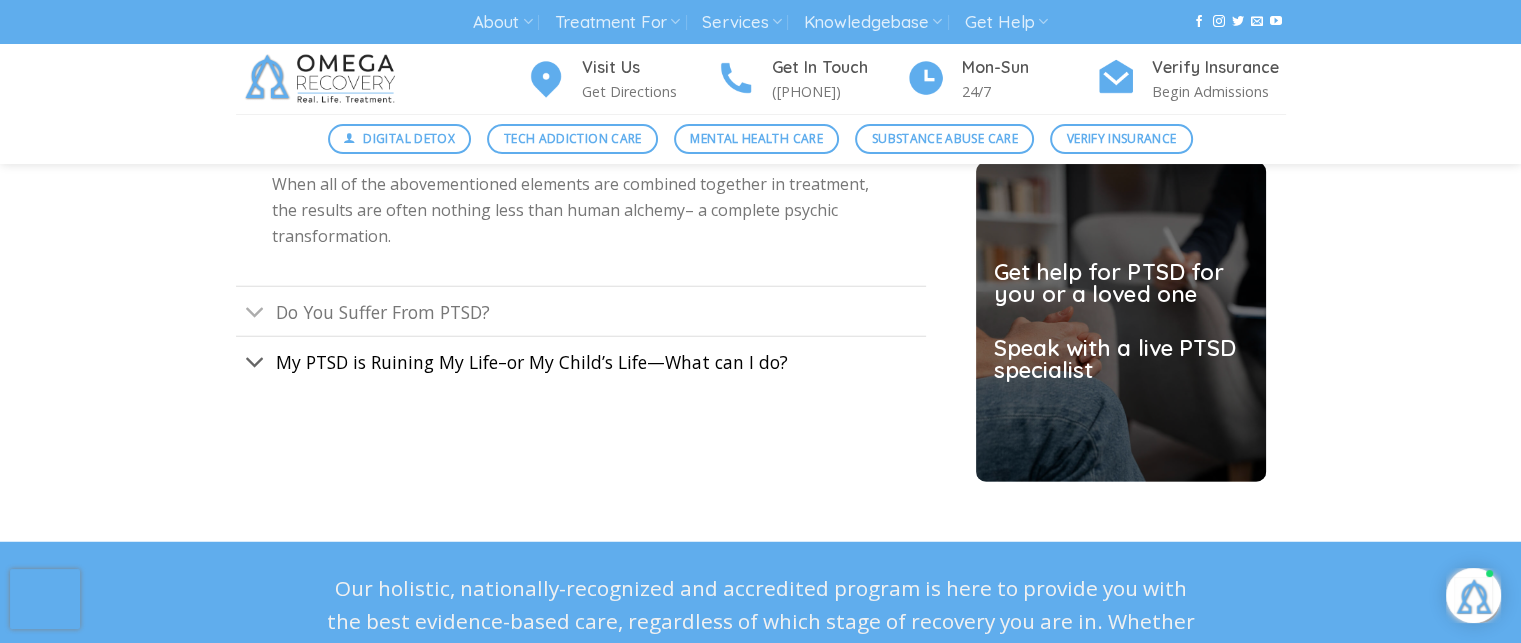 click on "My PTSD is Ruining My Life–or My Child’s Life—What can I do?" at bounding box center [532, 362] 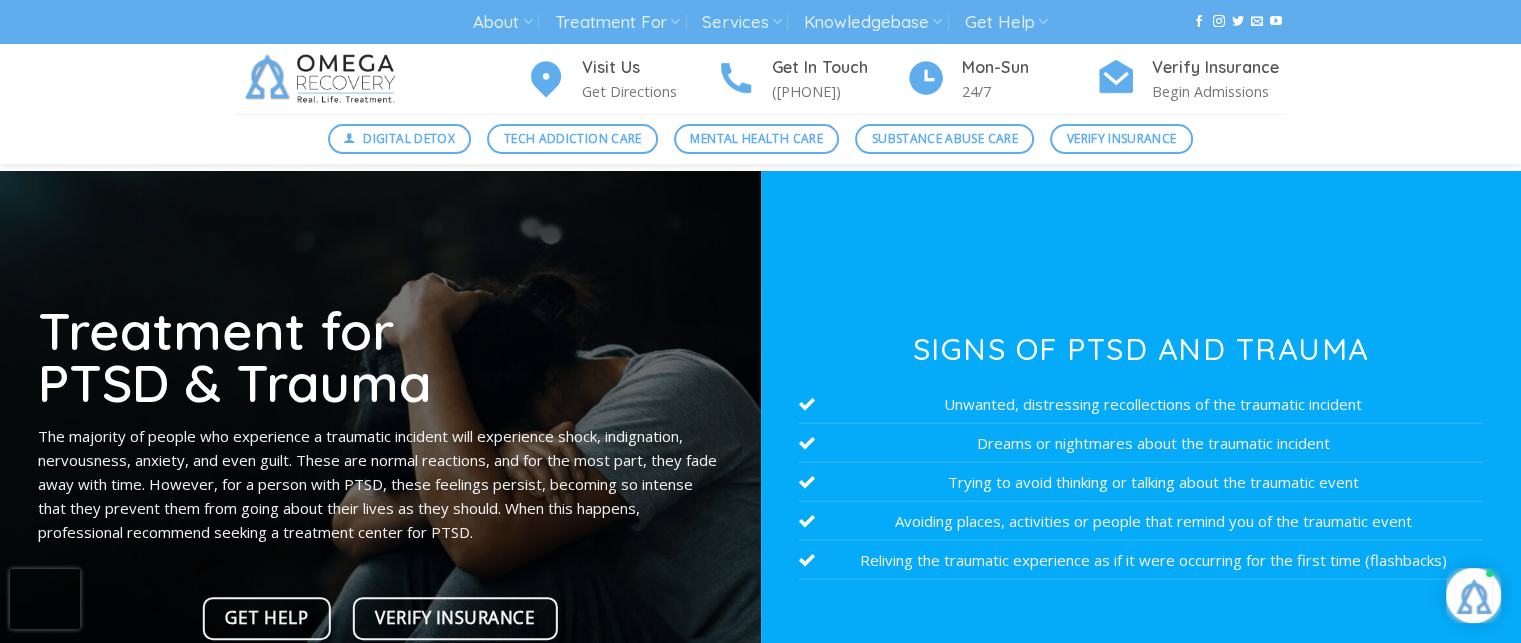 scroll, scrollTop: 0, scrollLeft: 0, axis: both 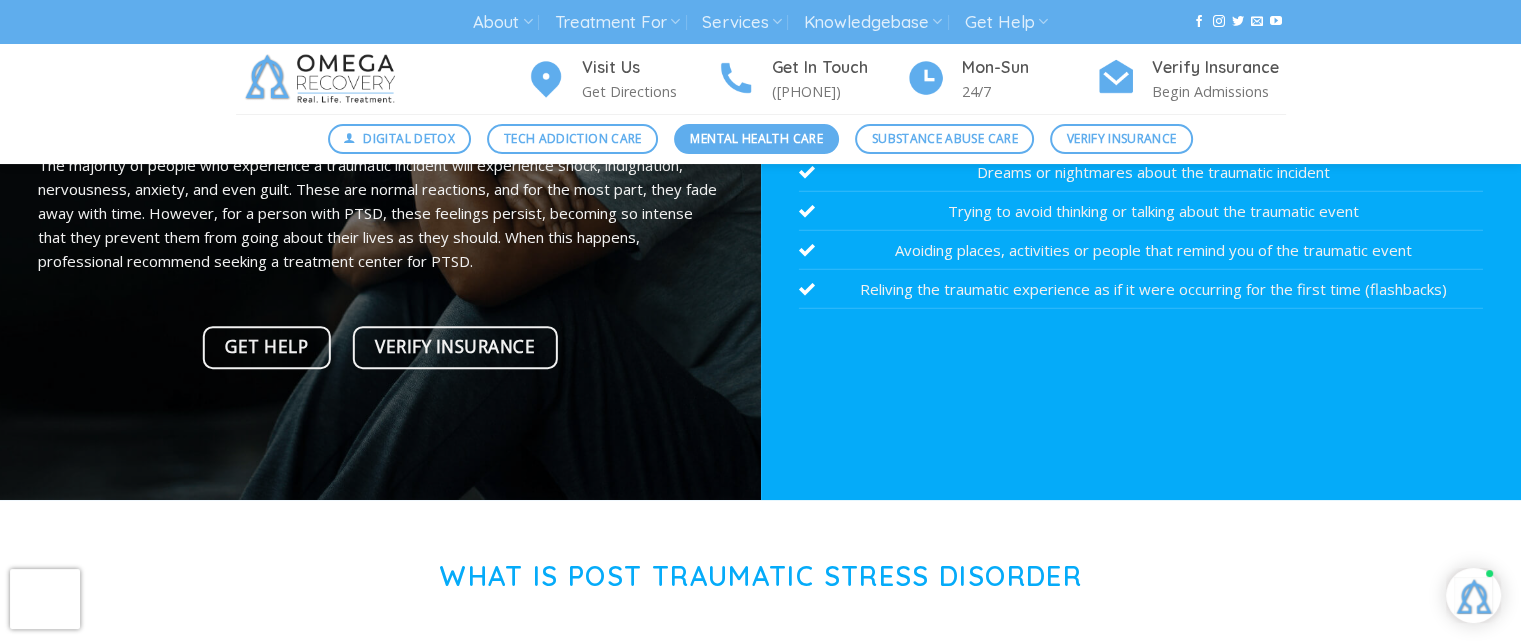 click on "Mental Health Care" at bounding box center (756, 138) 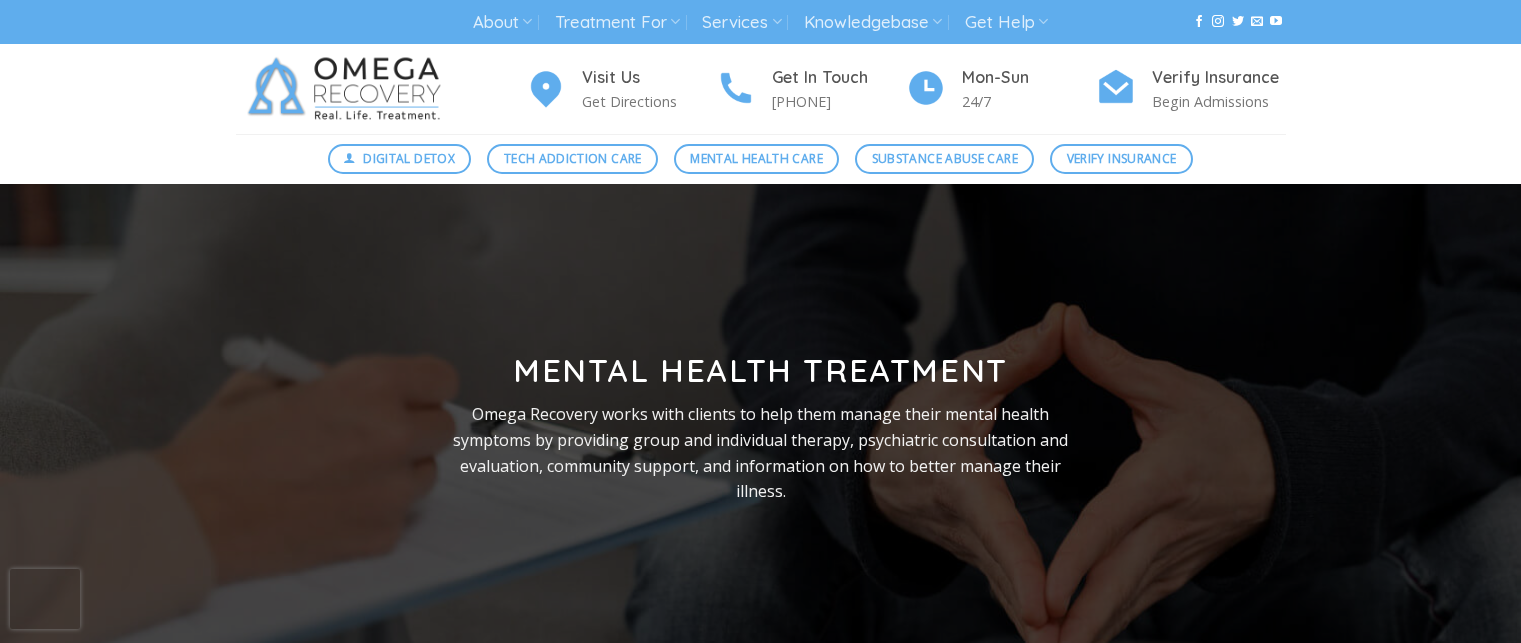 scroll, scrollTop: 0, scrollLeft: 0, axis: both 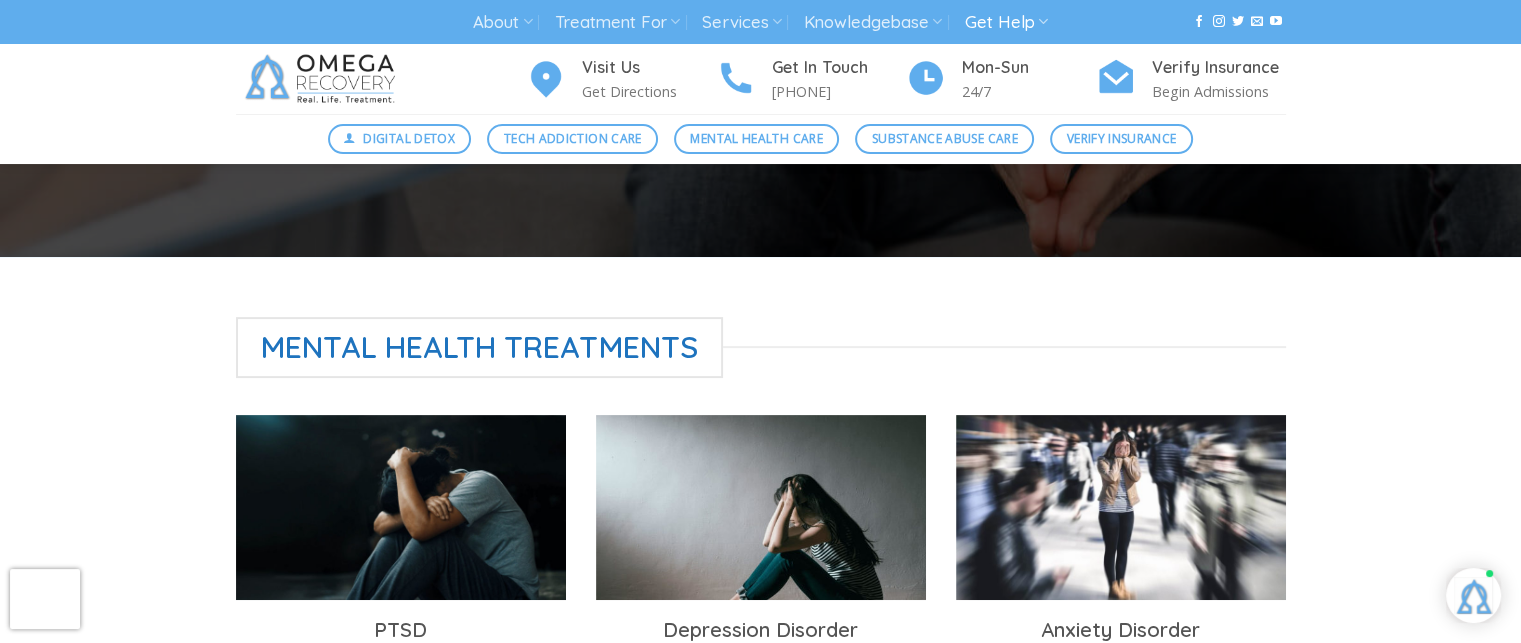 click on "Get Help" at bounding box center (1006, 22) 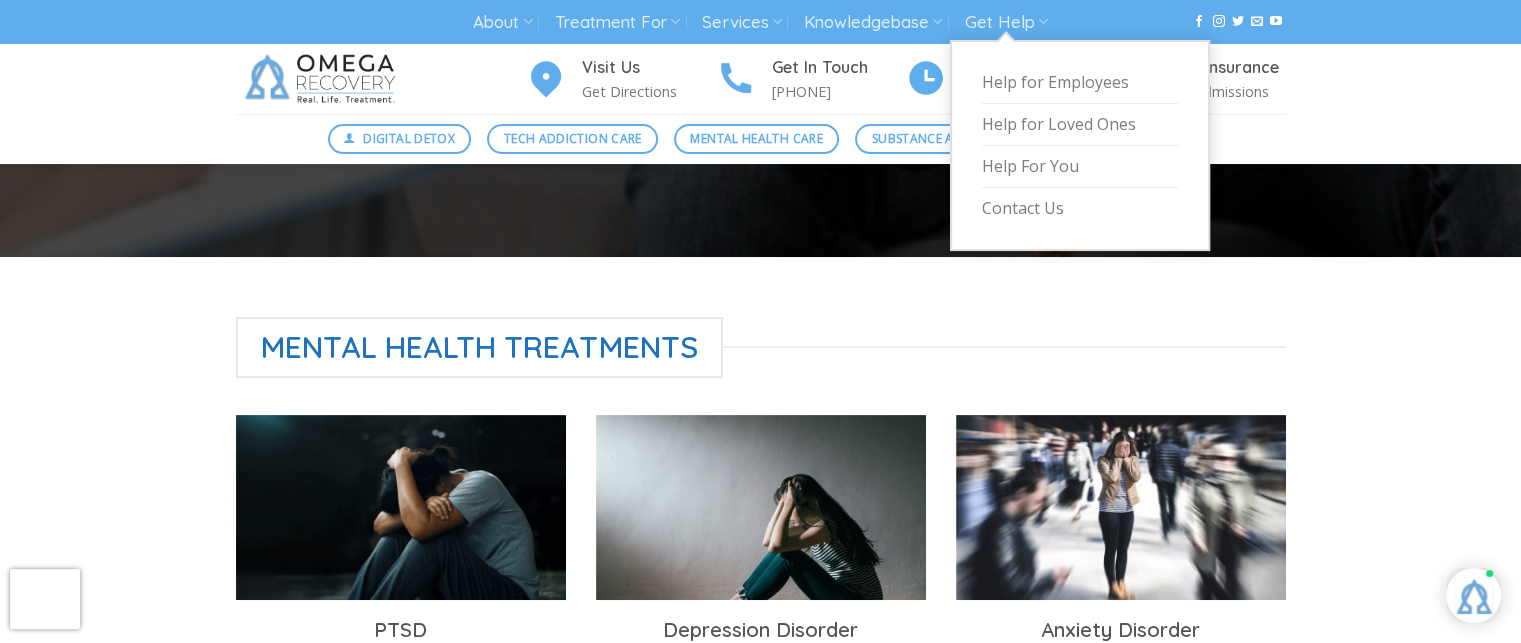 click on "Visit Us
Get Directions
Get In Touch
(512) 601-5407
Mon-Sun
24/7
Verify Insurance
Begin Admissions" at bounding box center [760, 79] 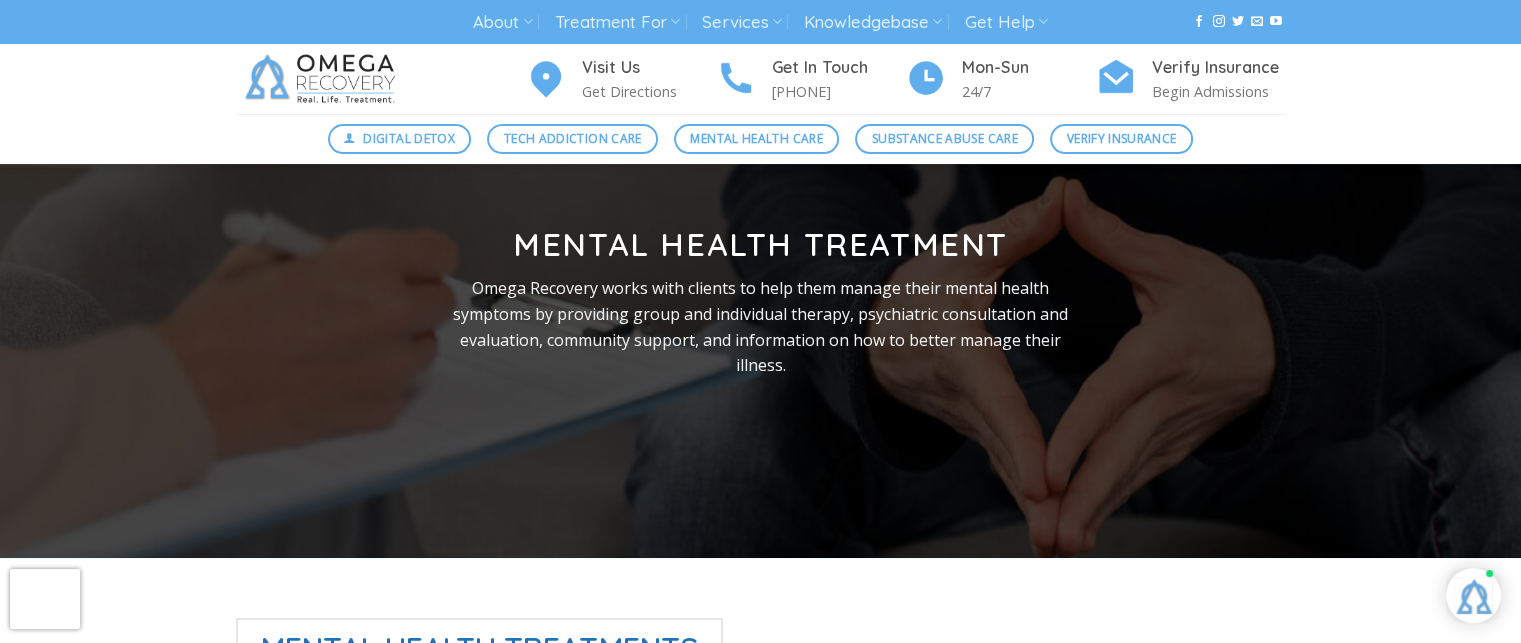 scroll, scrollTop: 0, scrollLeft: 0, axis: both 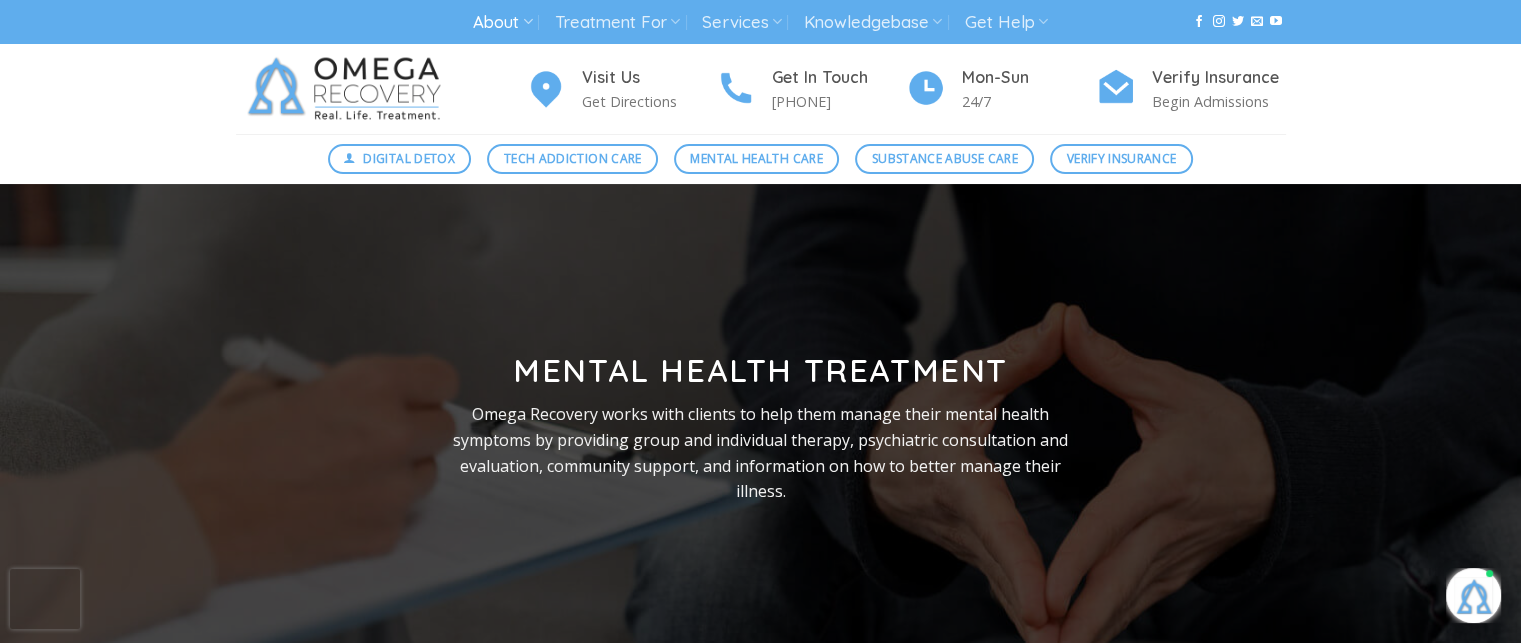 click on "About" at bounding box center (502, 22) 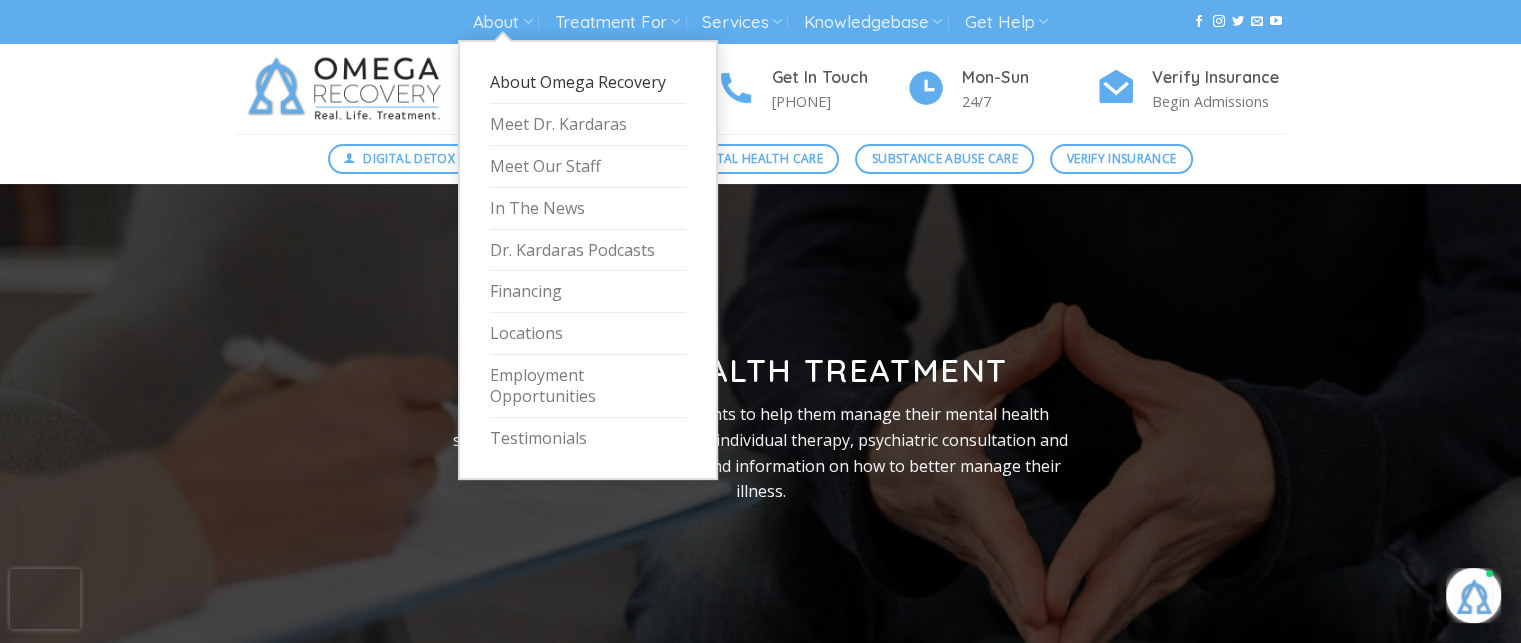 click on "About Omega Recovery" at bounding box center [588, 83] 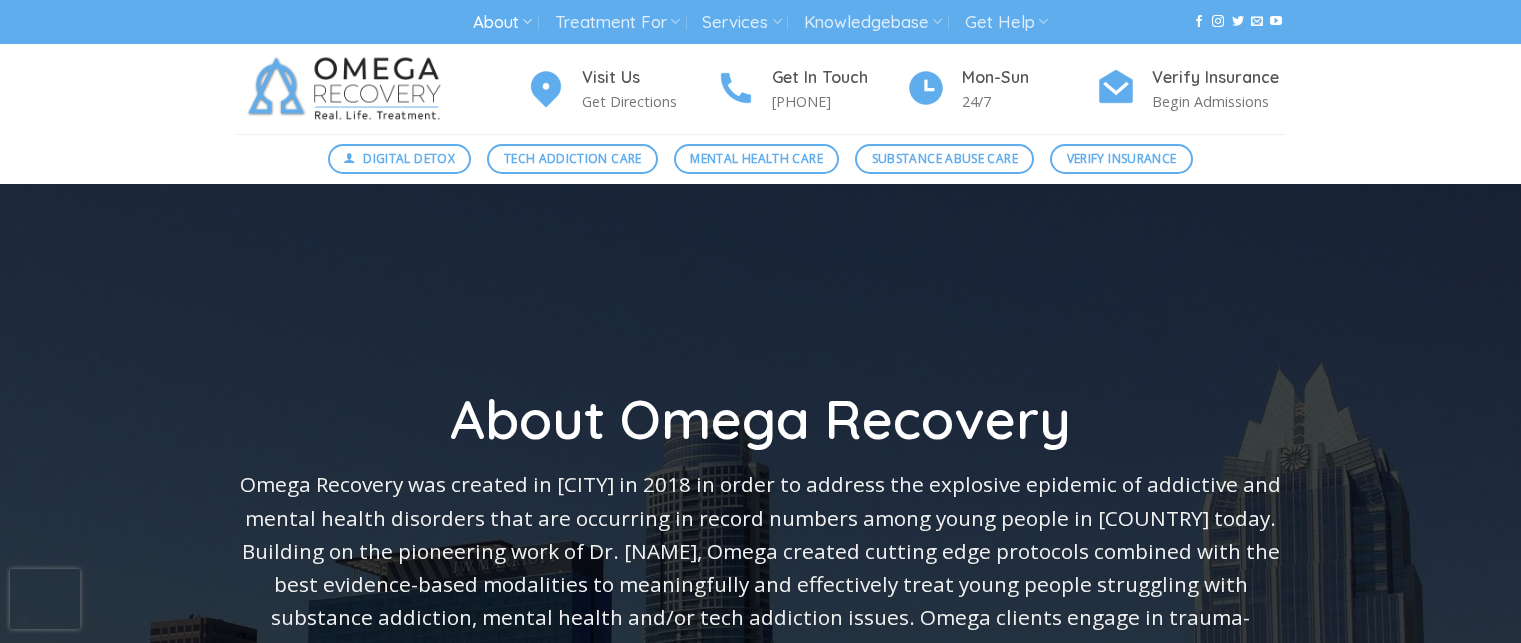 scroll, scrollTop: 0, scrollLeft: 0, axis: both 